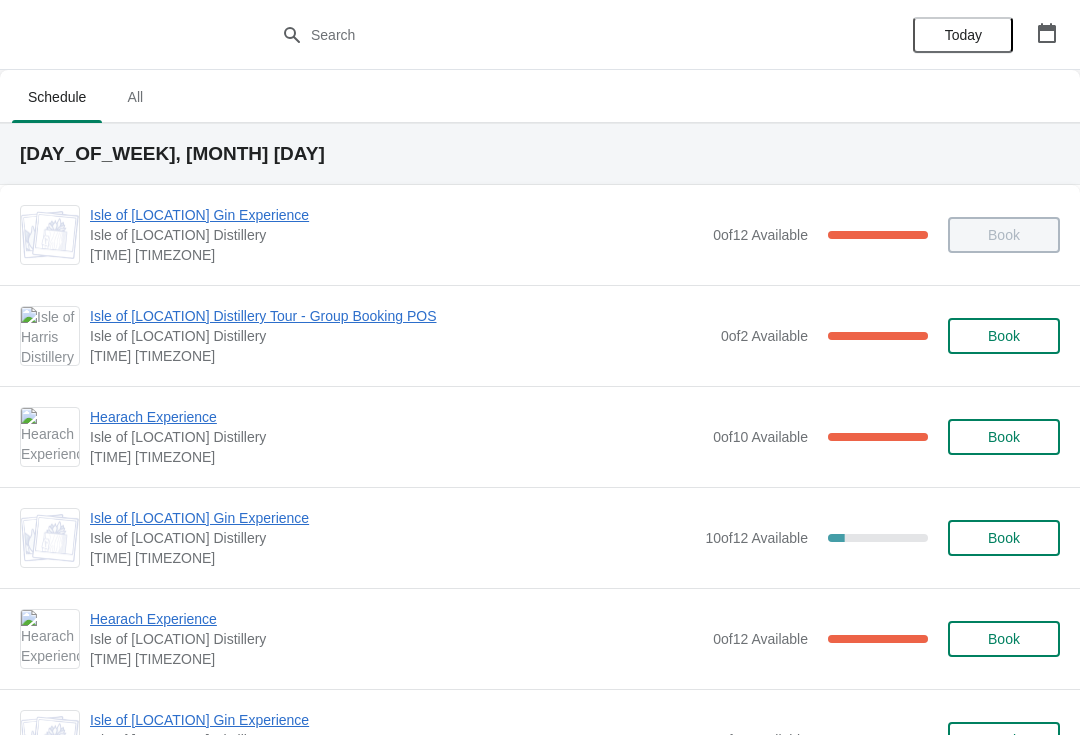 scroll, scrollTop: 0, scrollLeft: 0, axis: both 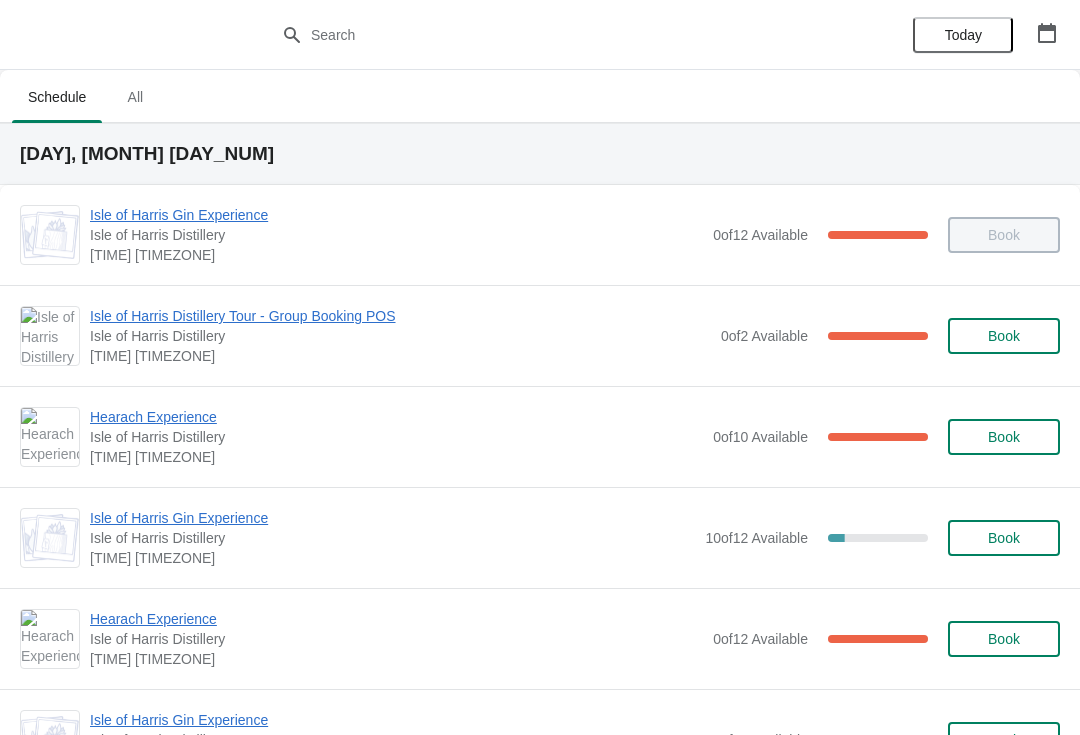 click on "Isle of [LOCATION] Gin Experience" at bounding box center [396, 215] 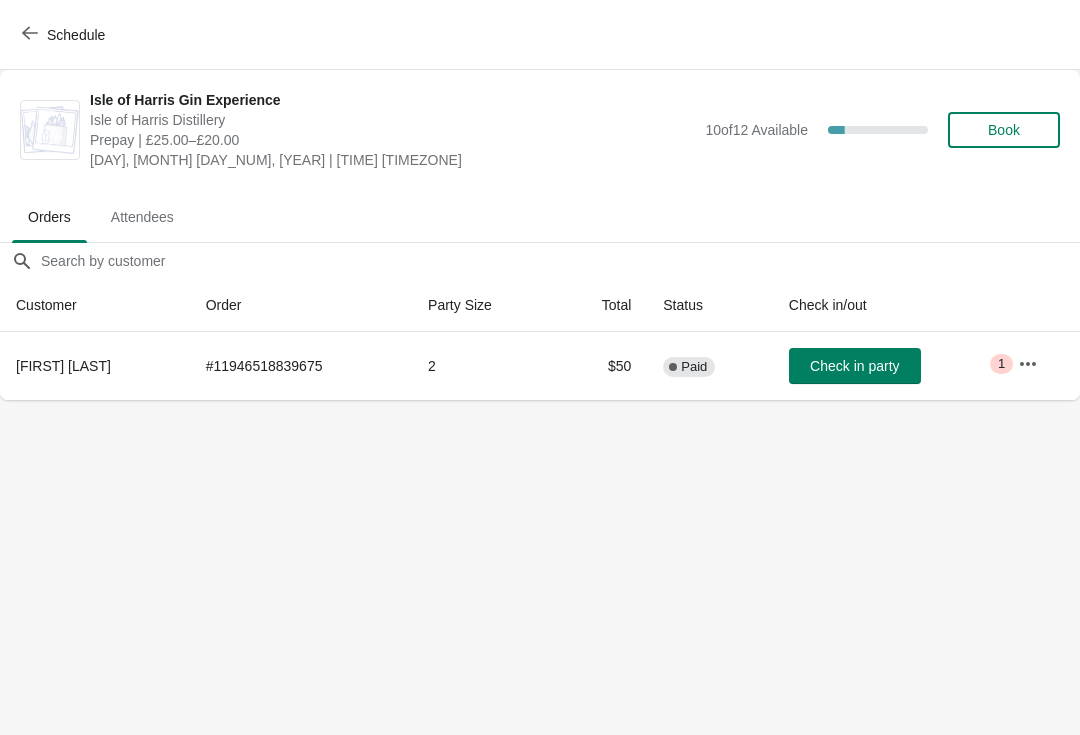 click on "Schedule" at bounding box center [65, 35] 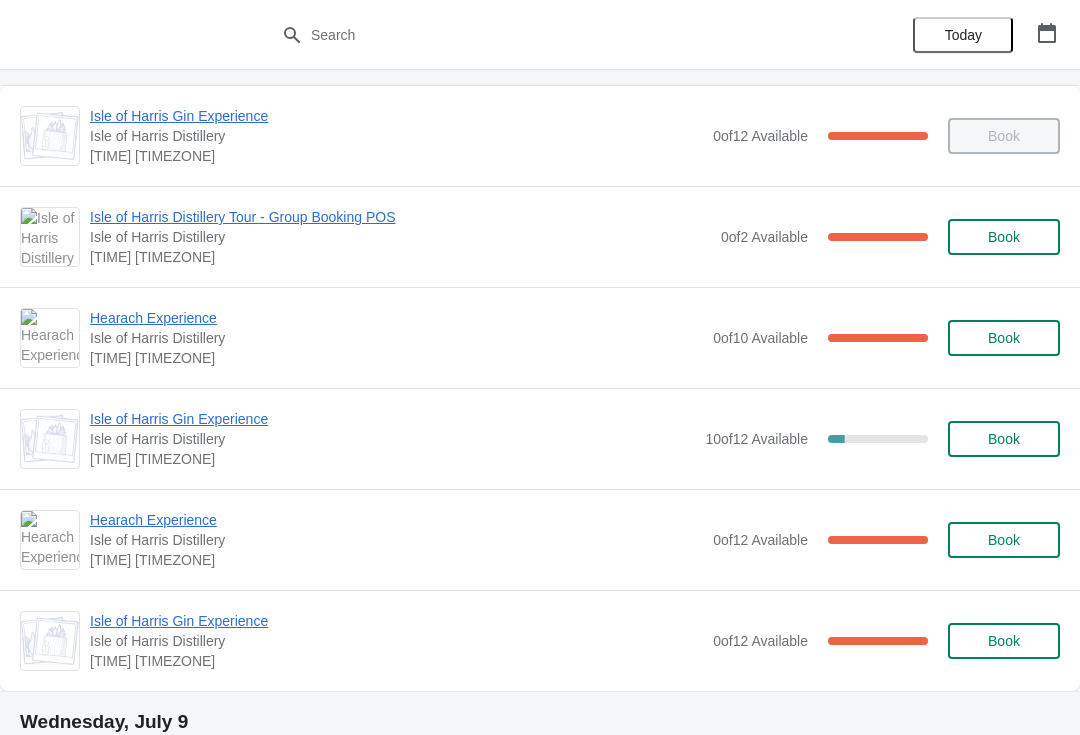 scroll, scrollTop: 90, scrollLeft: 0, axis: vertical 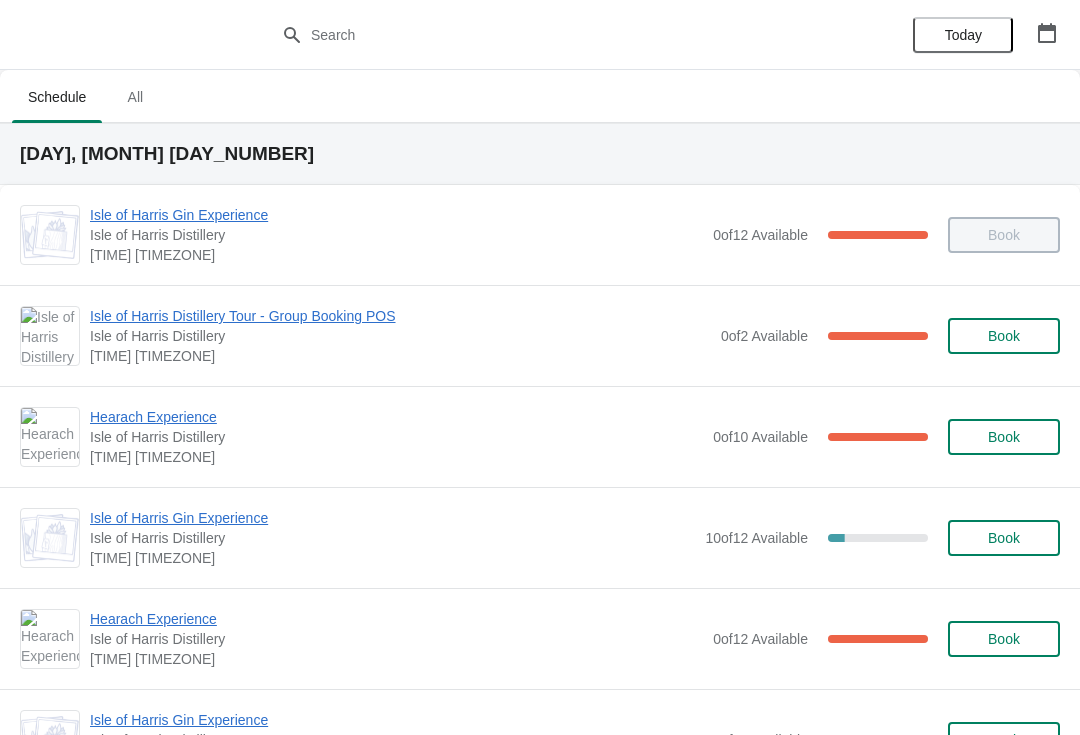 click on "Isle of Harris Gin Experience" at bounding box center (396, 215) 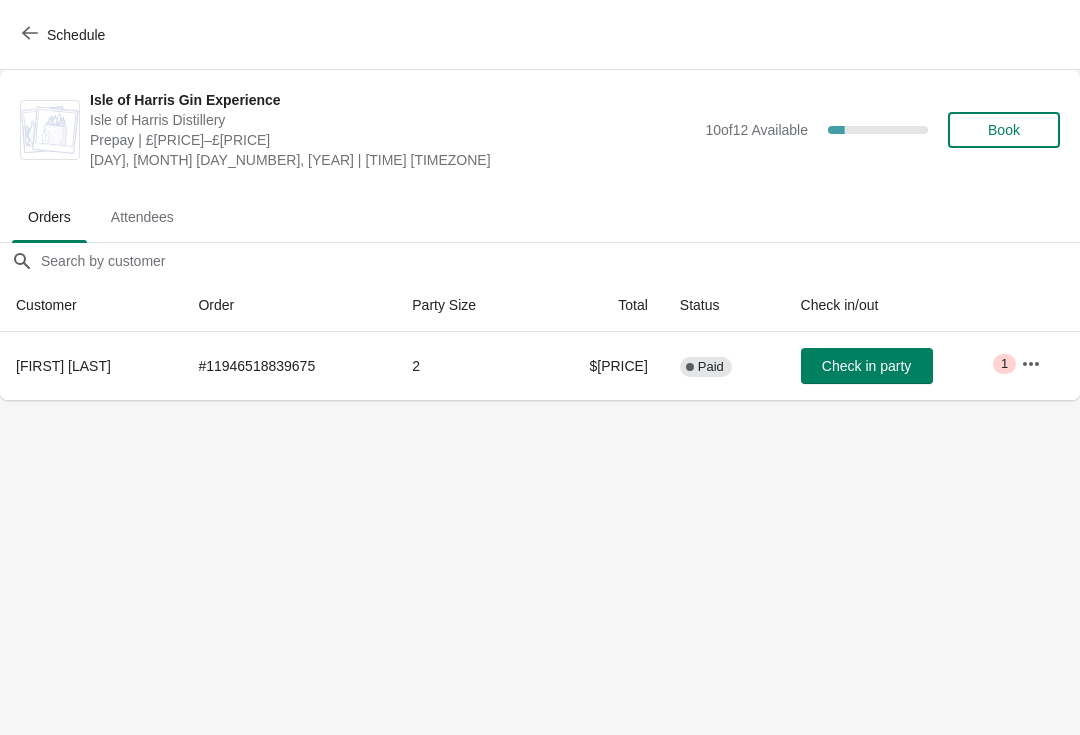 click on "Check in party" at bounding box center [866, 366] 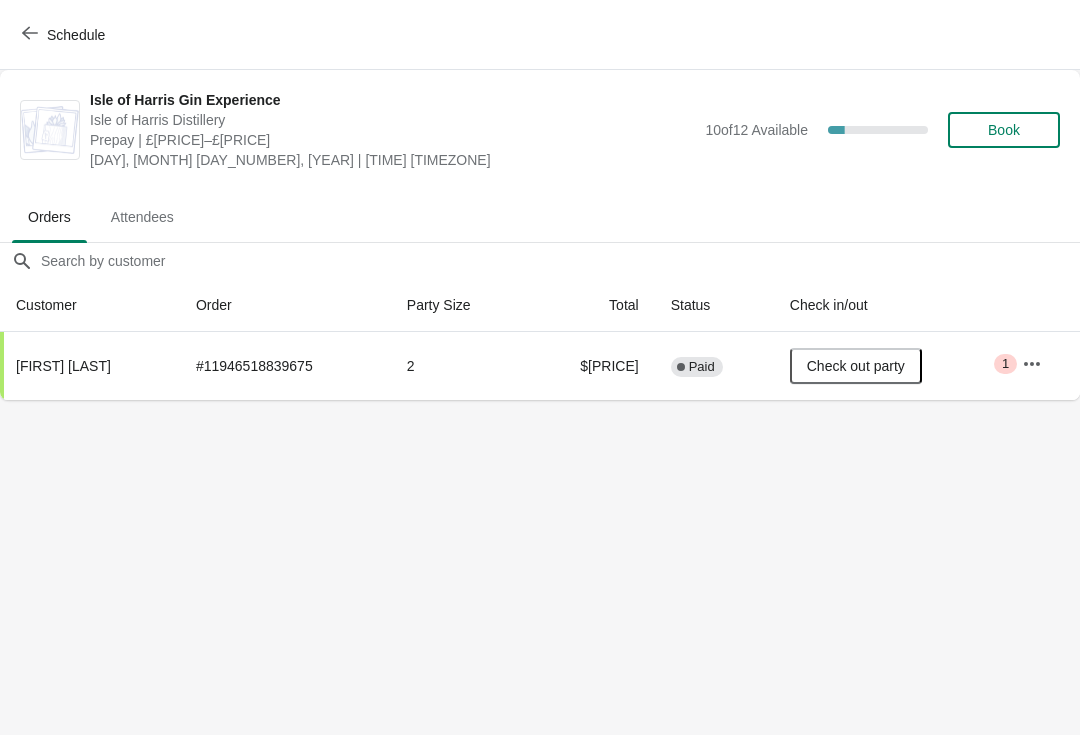click on "Check out party" at bounding box center [856, 366] 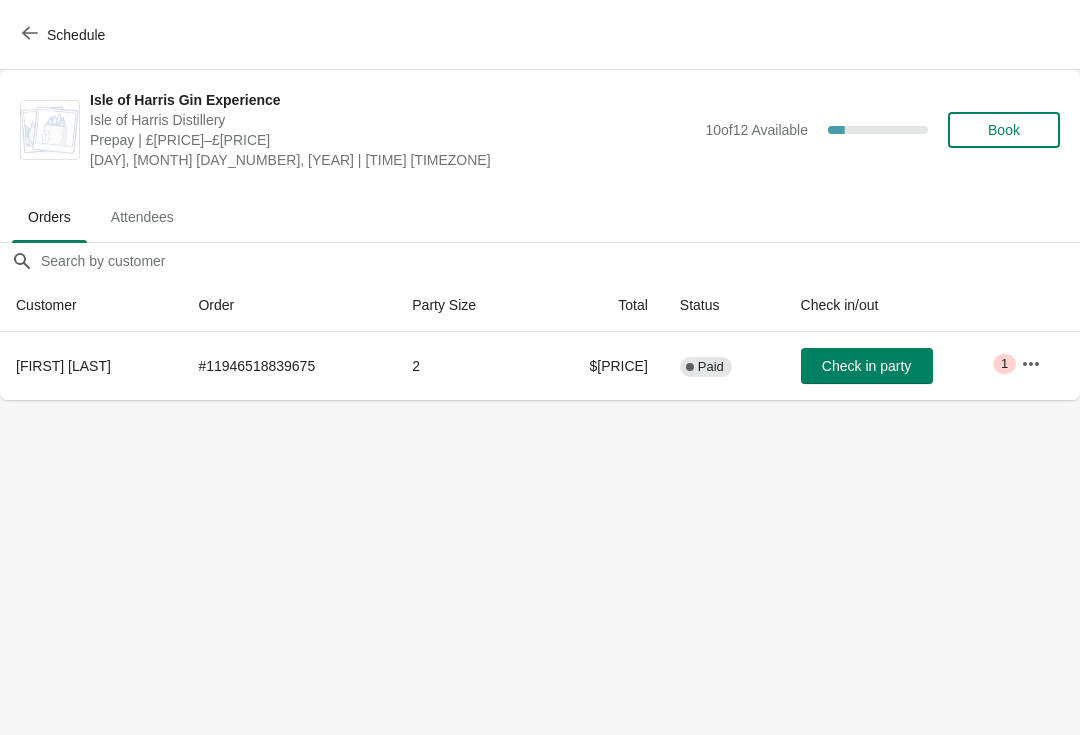 click on "Check in party" at bounding box center (866, 366) 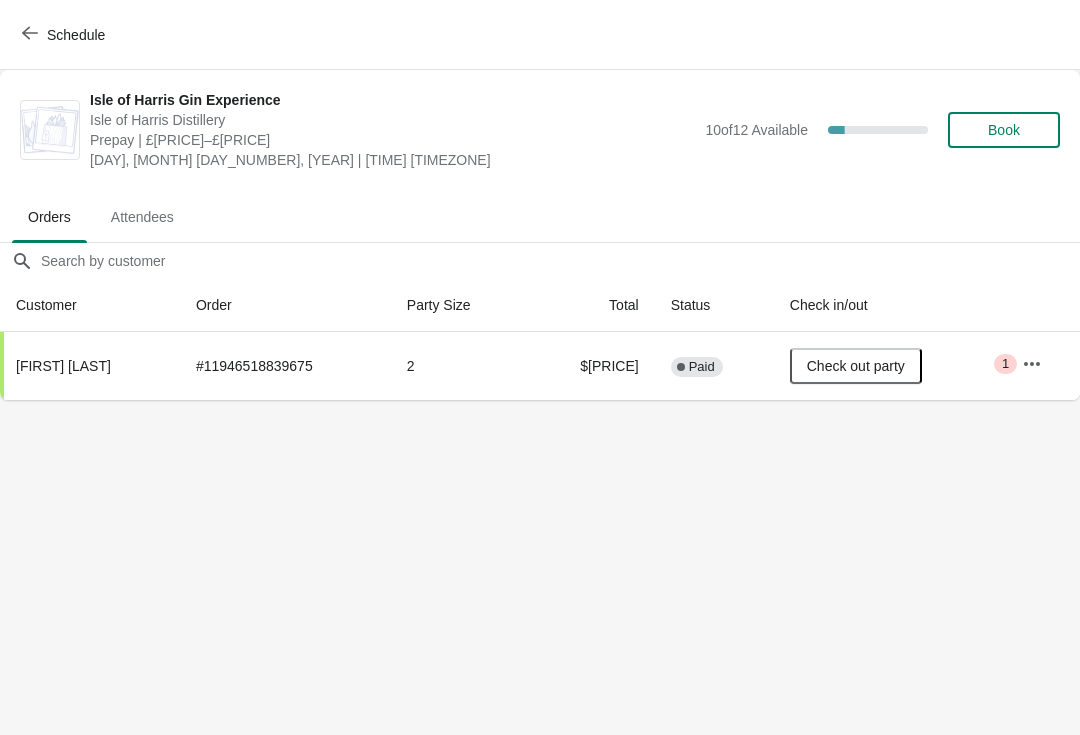 click on "Schedule" at bounding box center [76, 35] 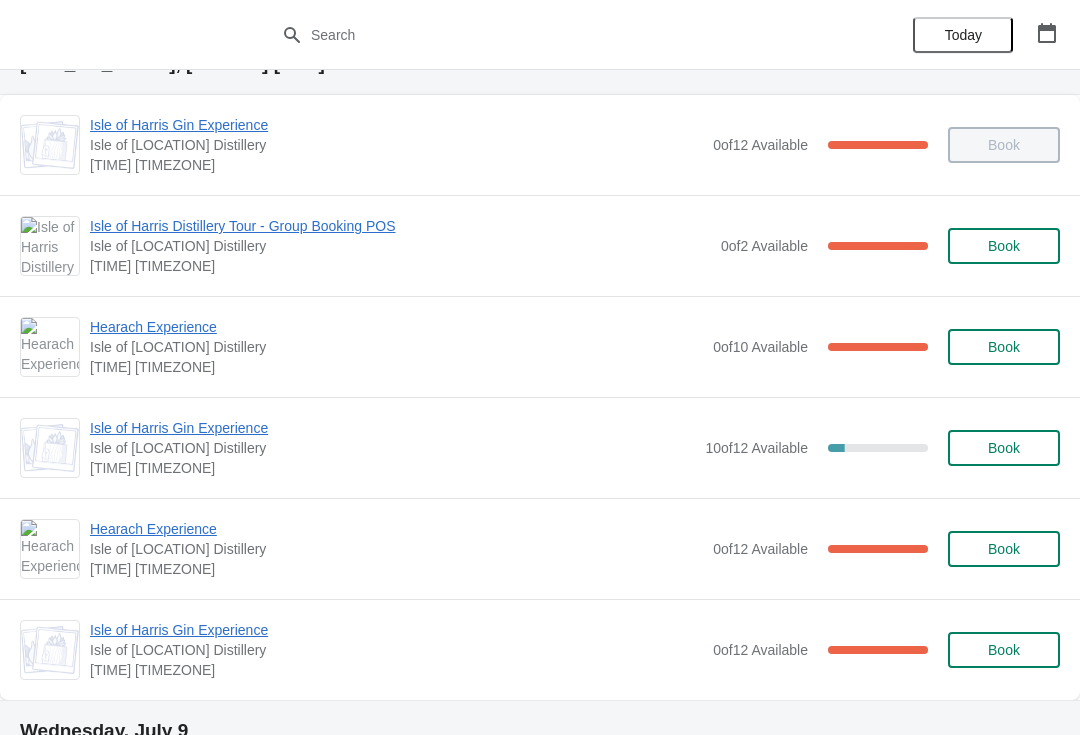 scroll, scrollTop: 91, scrollLeft: 0, axis: vertical 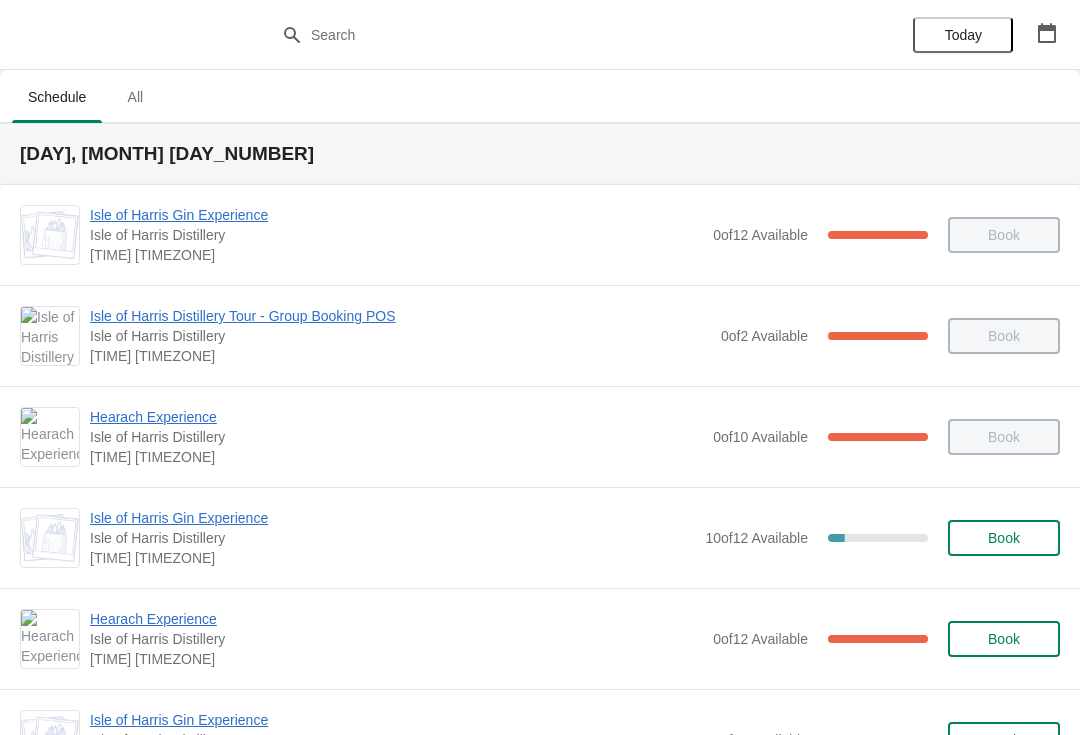 click on "Isle of Harris Gin Experience" at bounding box center (396, 215) 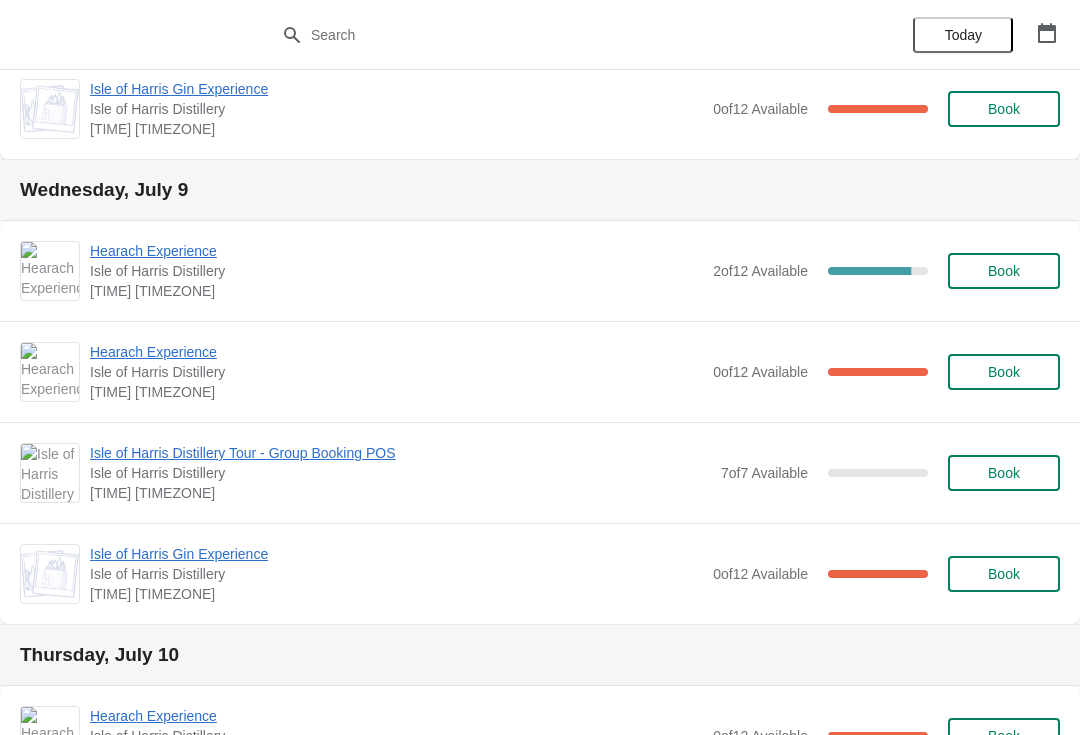 scroll, scrollTop: 623, scrollLeft: 0, axis: vertical 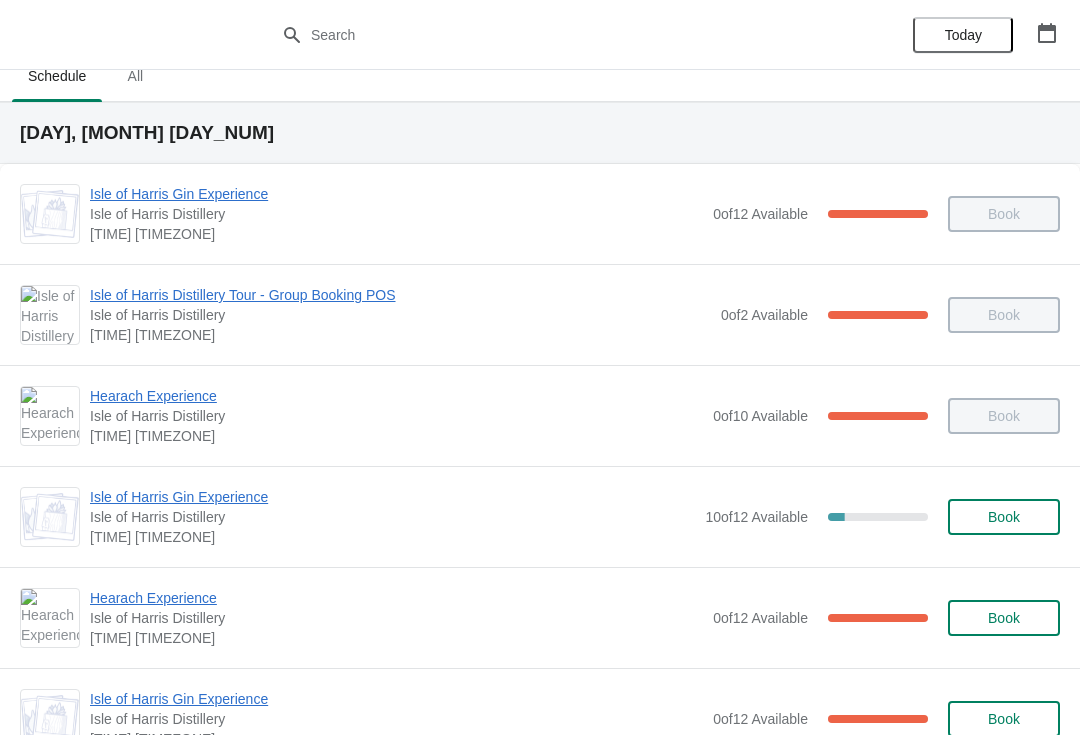 click on "Hearach Experience" at bounding box center (396, 194) 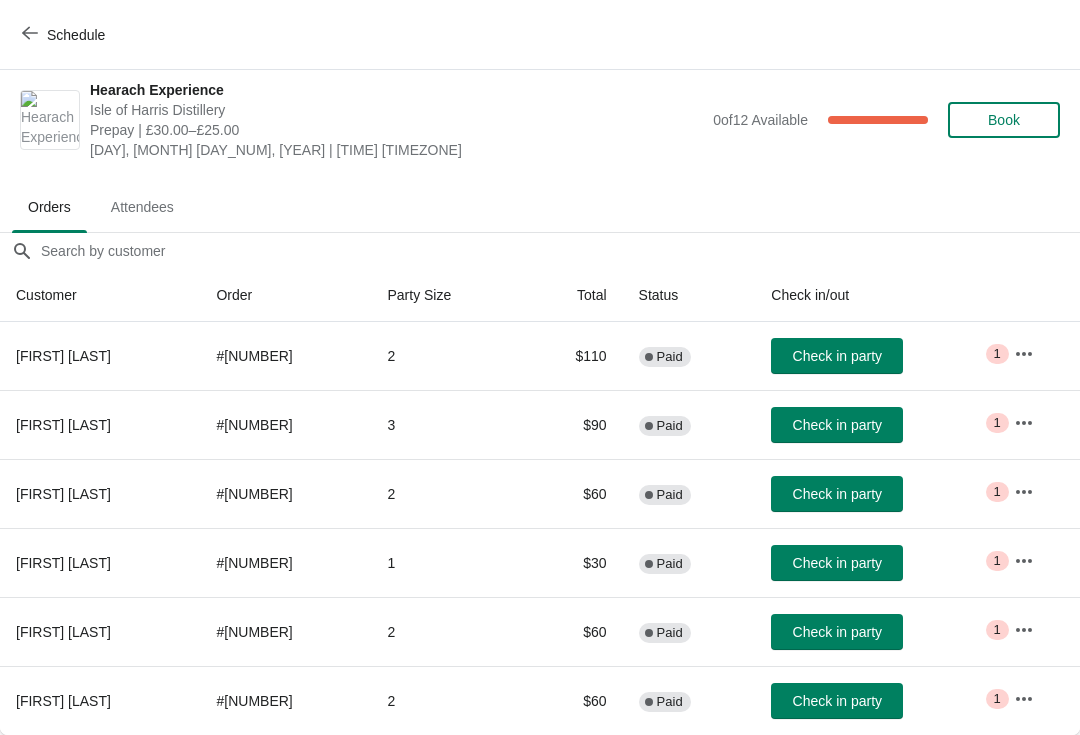scroll, scrollTop: 10, scrollLeft: 0, axis: vertical 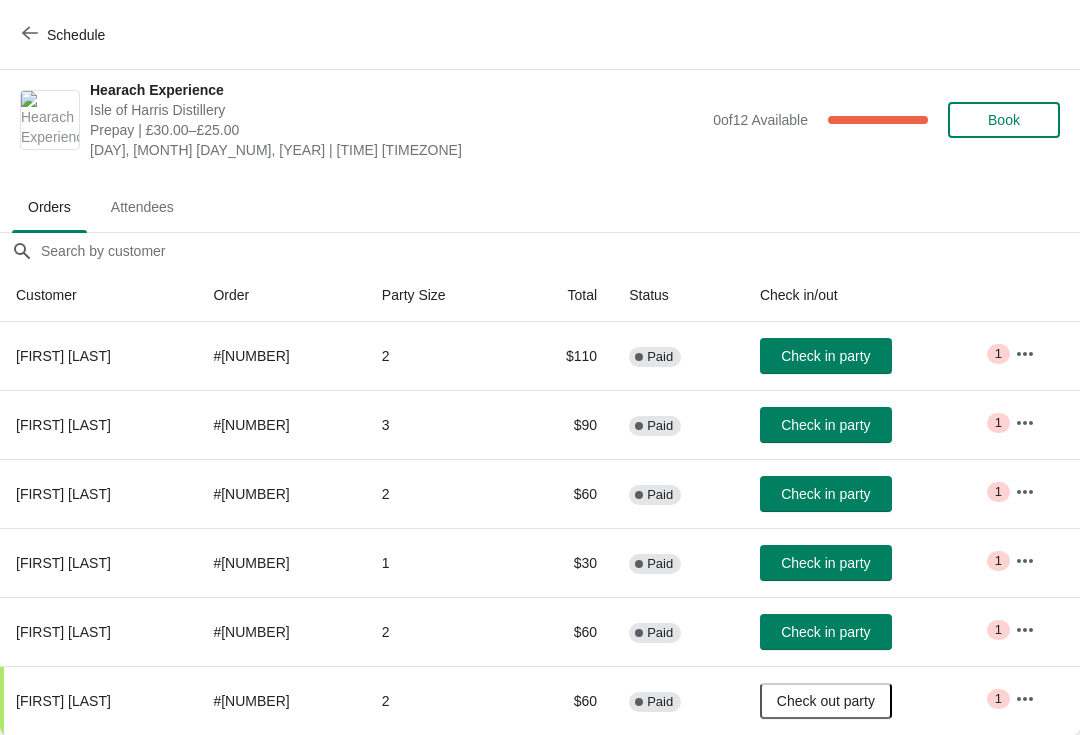 click on "Check in party" at bounding box center [825, 356] 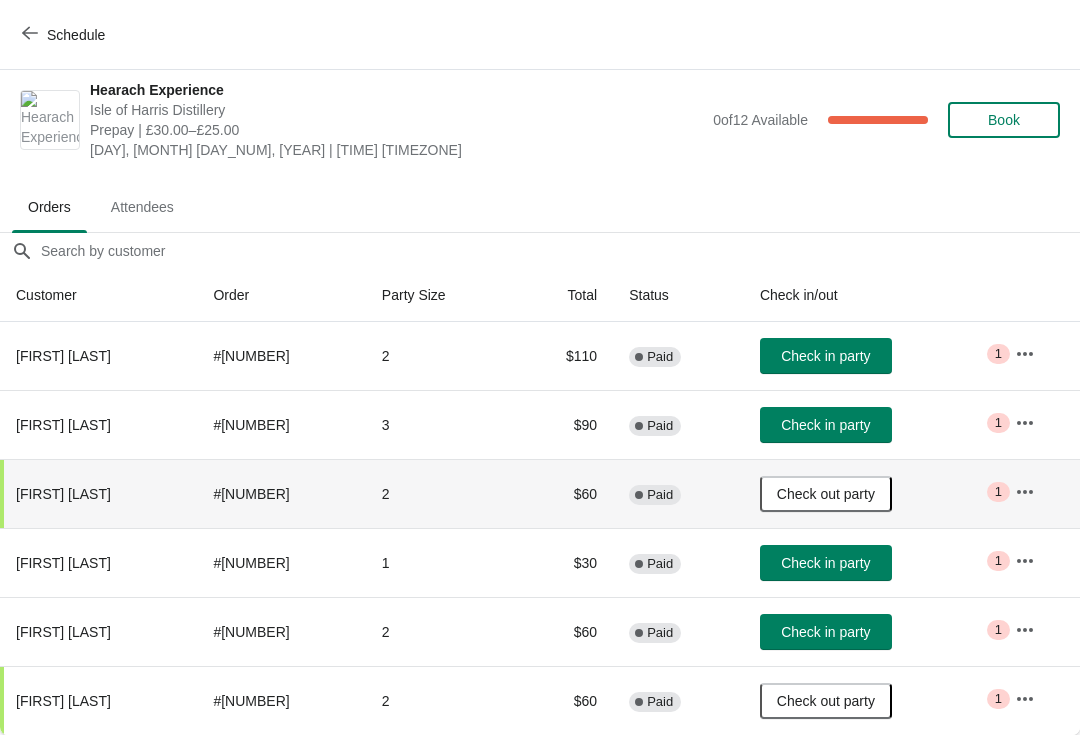 click on "Check in party" at bounding box center (825, 356) 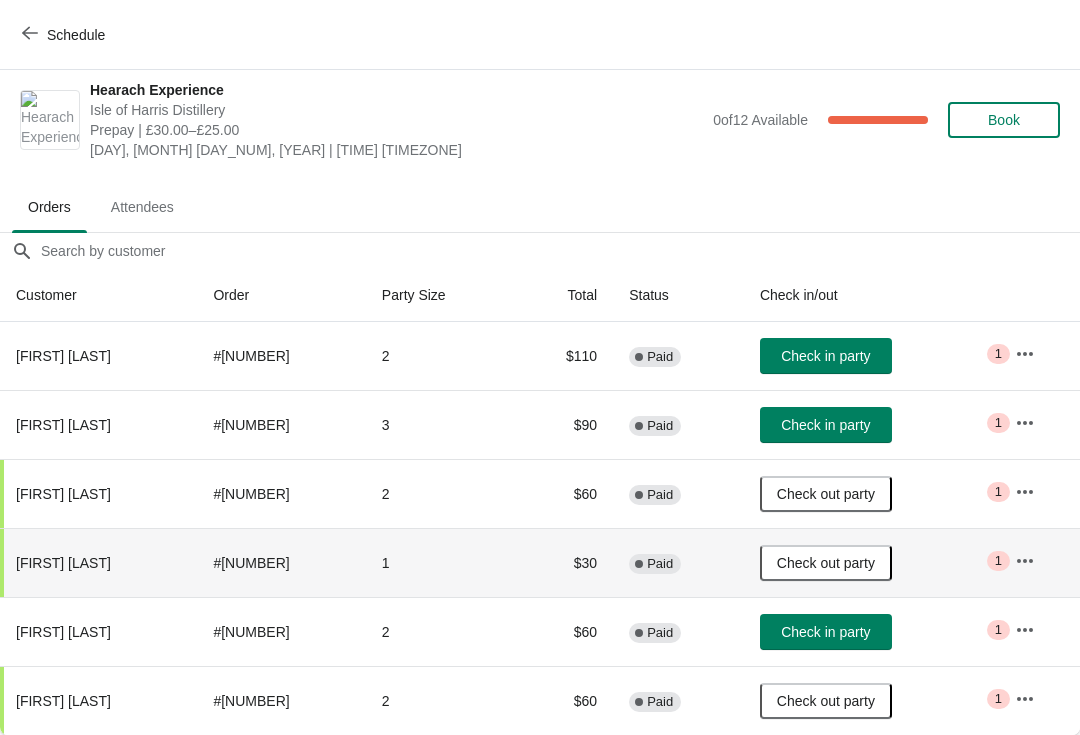 click on "Schedule" at bounding box center (76, 35) 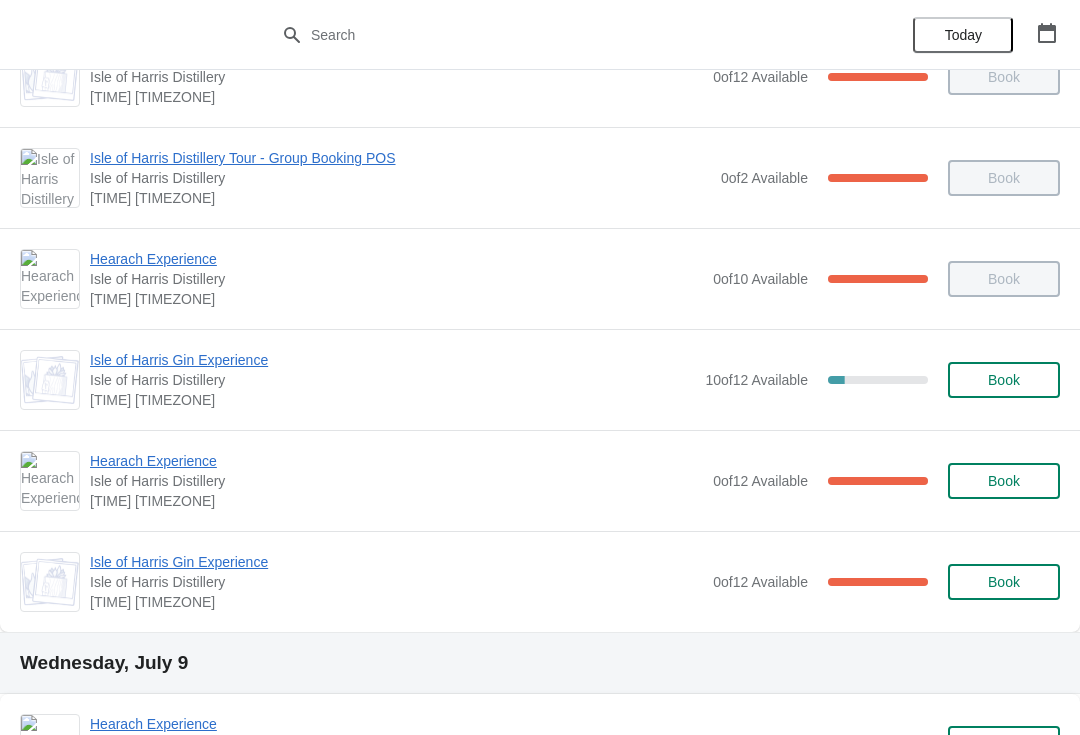 scroll, scrollTop: 178, scrollLeft: 0, axis: vertical 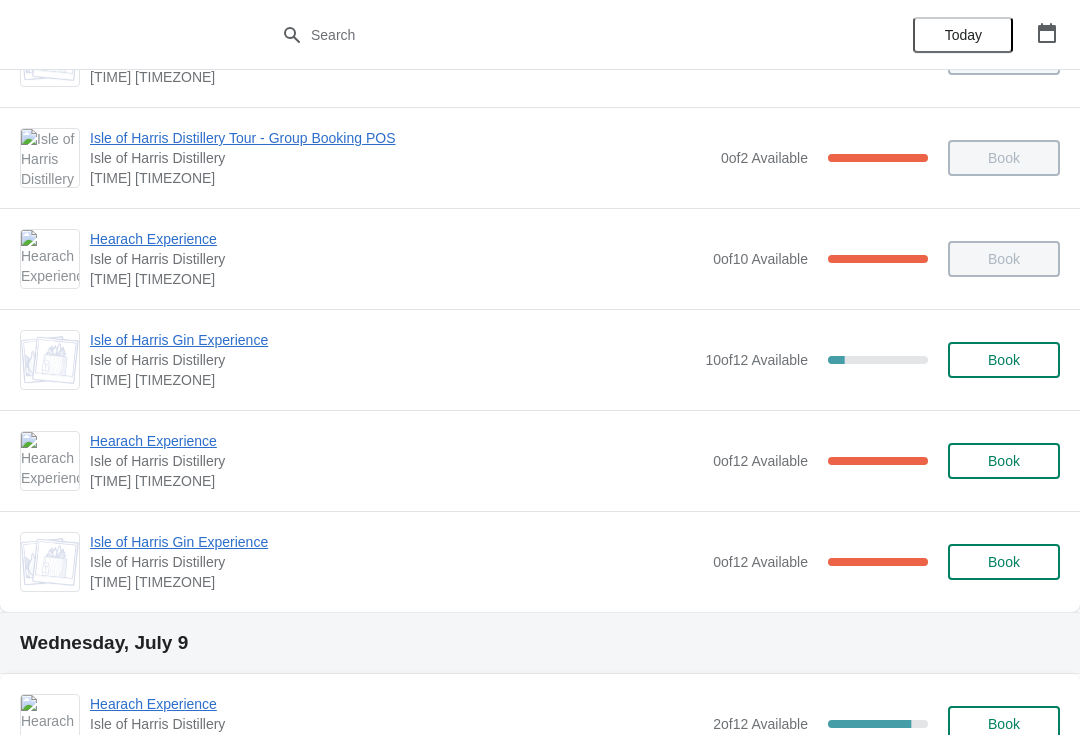 click on "Hearach Experience" at bounding box center (396, 37) 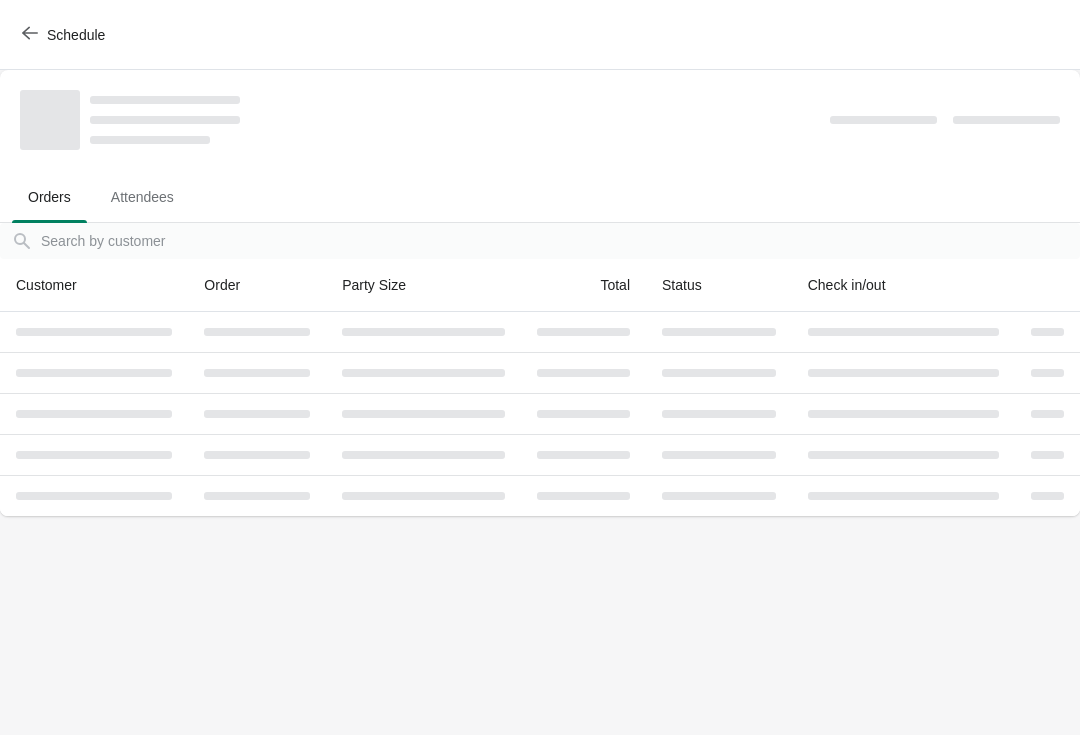 scroll, scrollTop: 0, scrollLeft: 0, axis: both 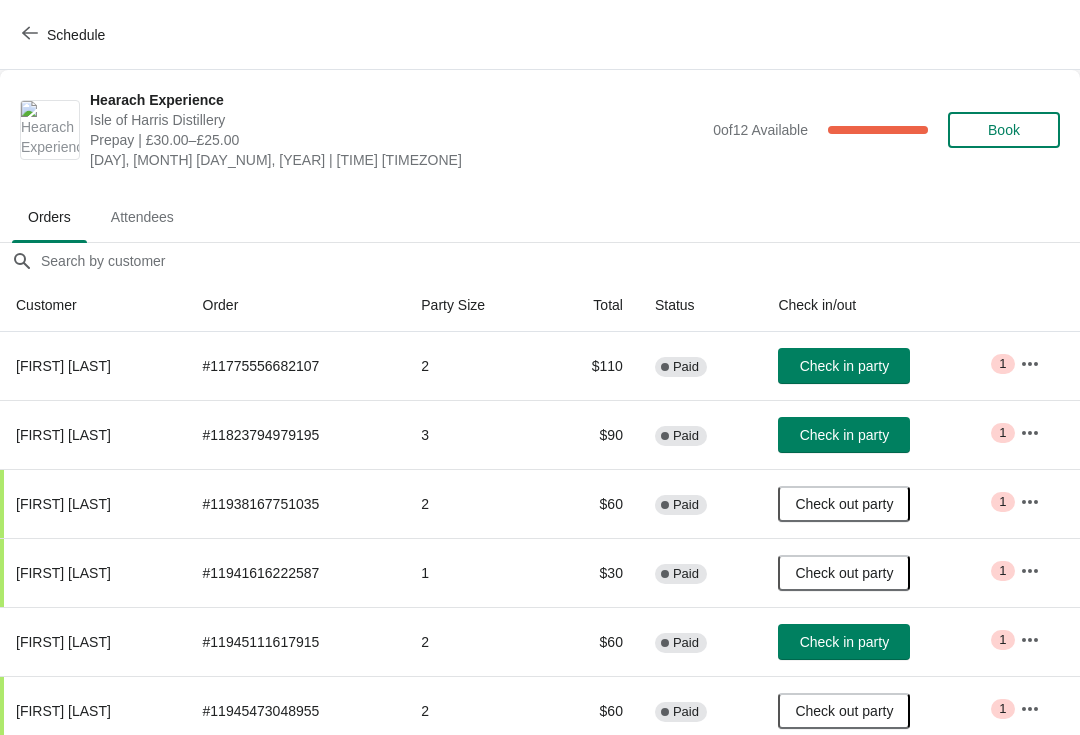 click on "Check in party" at bounding box center (844, 366) 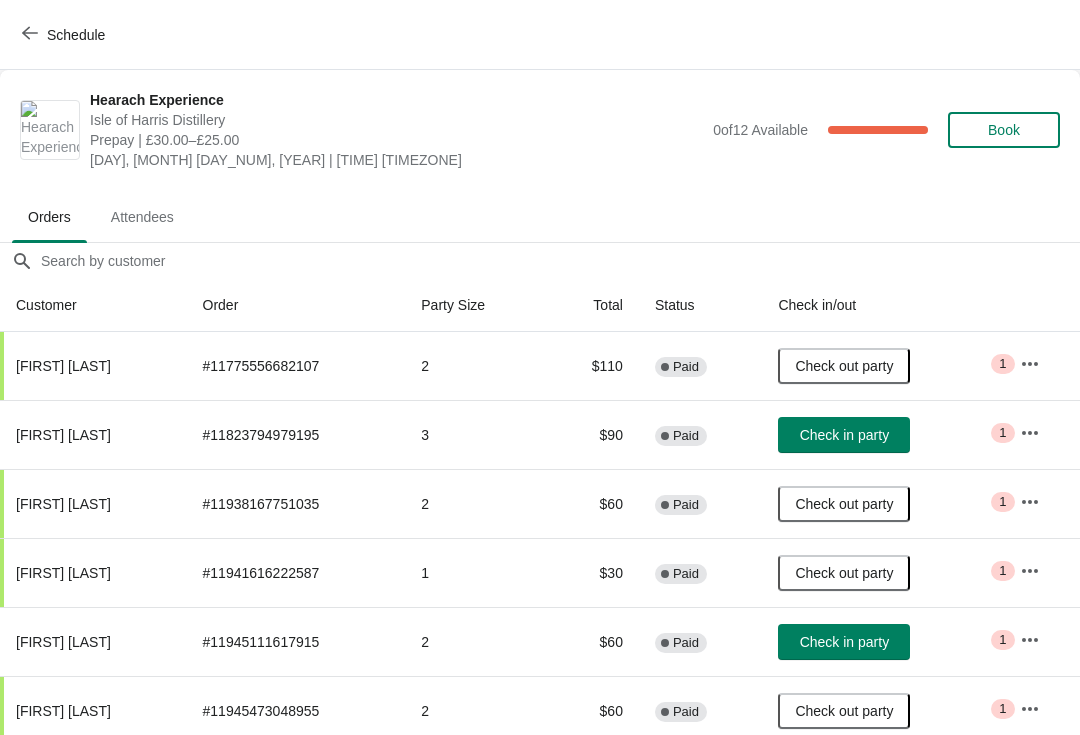 click on "Schedule" at bounding box center (65, 35) 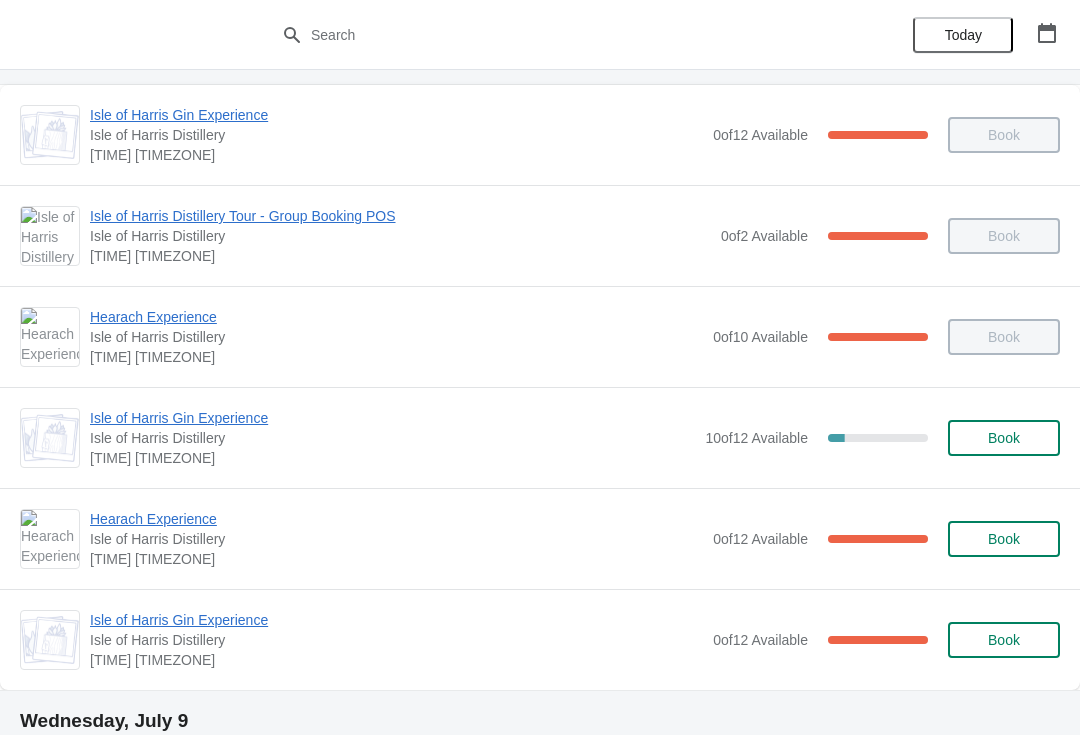scroll, scrollTop: 99, scrollLeft: 0, axis: vertical 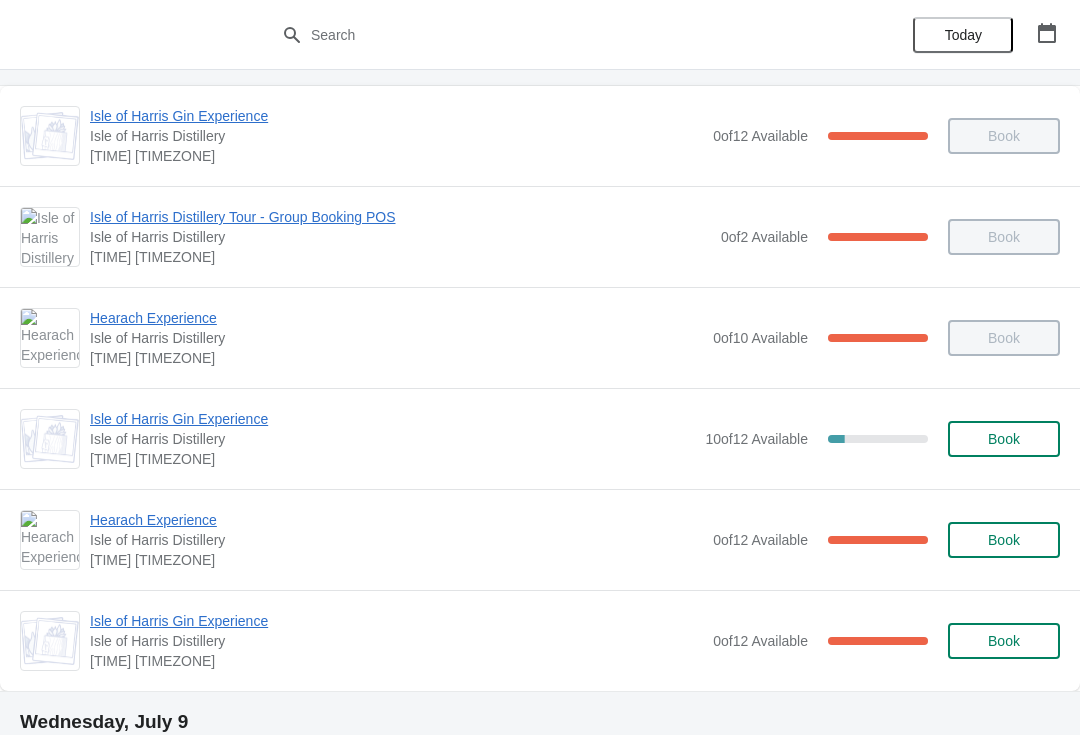 click on "Isle of Harris Gin Experience" at bounding box center [396, 116] 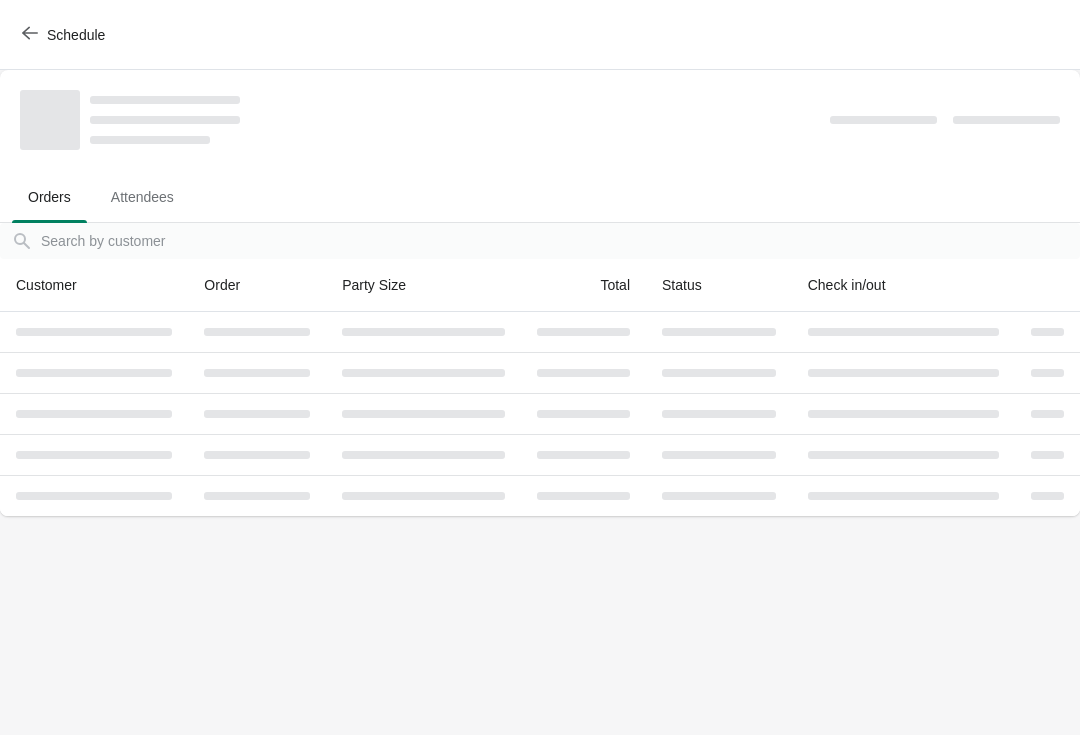 scroll, scrollTop: 0, scrollLeft: 0, axis: both 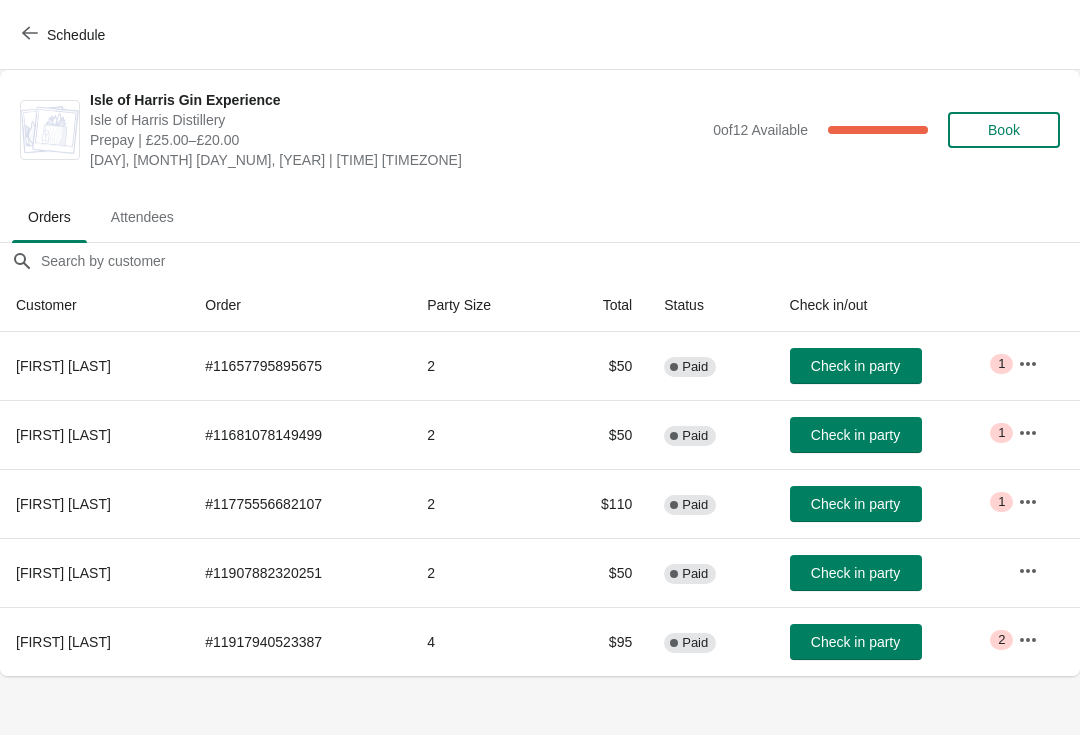 click on "Check in party" at bounding box center (855, 366) 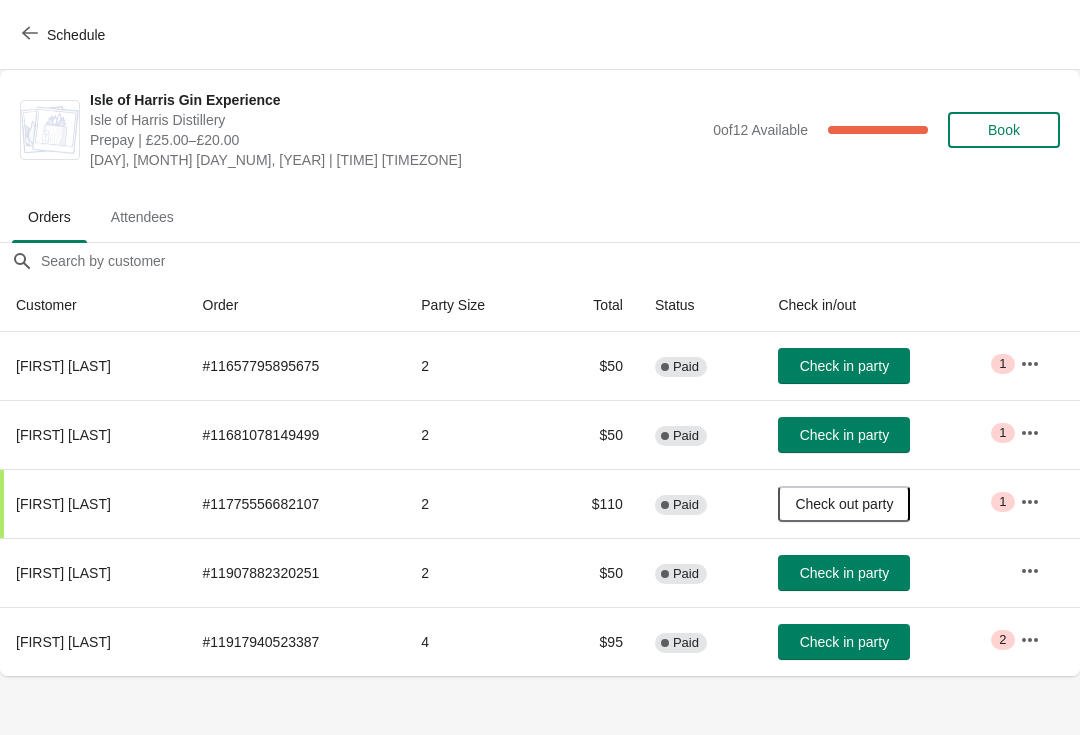 click on "Schedule" at bounding box center (65, 35) 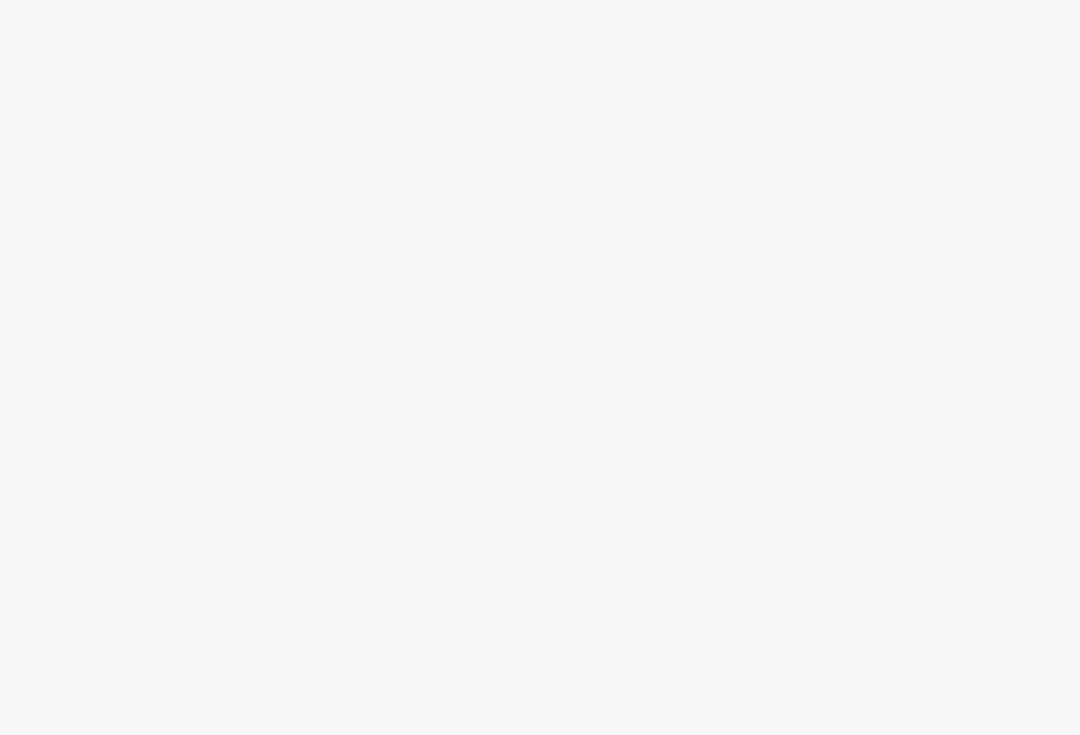 scroll, scrollTop: 0, scrollLeft: 0, axis: both 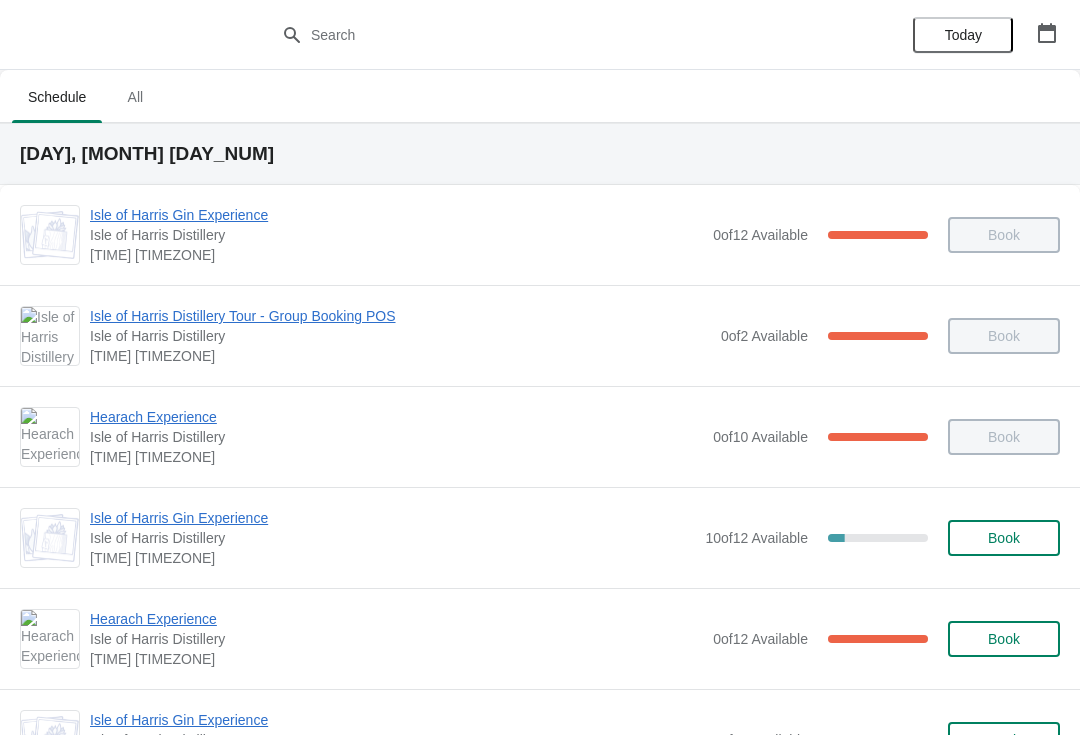 click on "Hearach Experience" at bounding box center (396, 215) 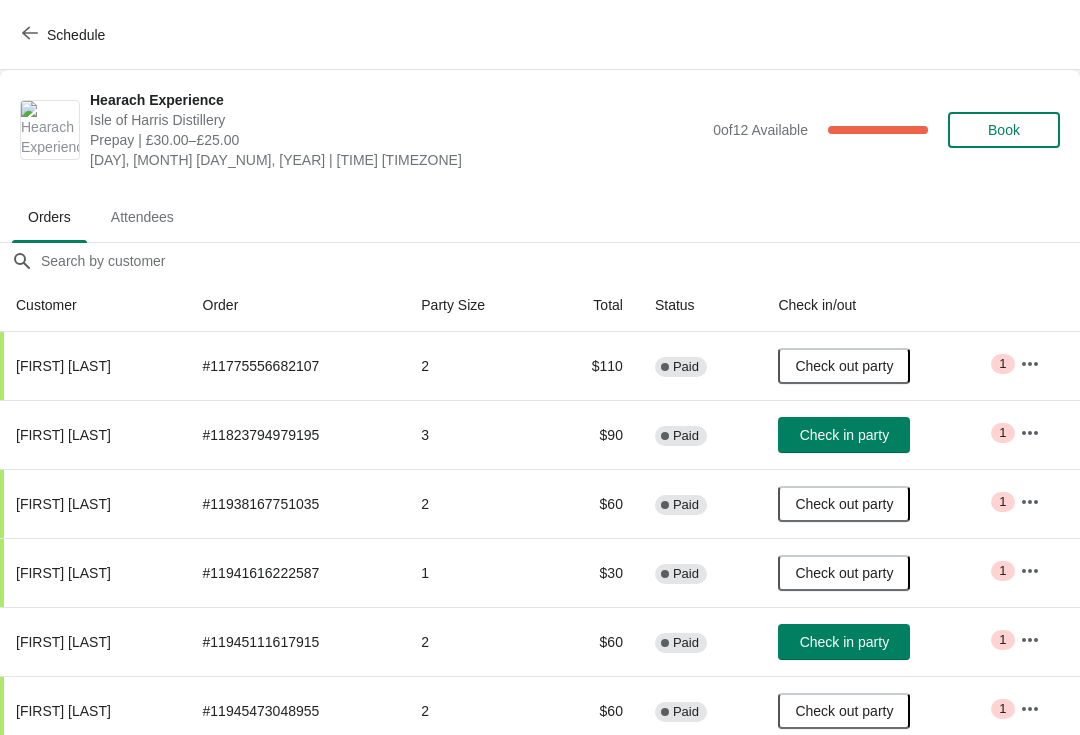 click on "Check in party" at bounding box center (844, 435) 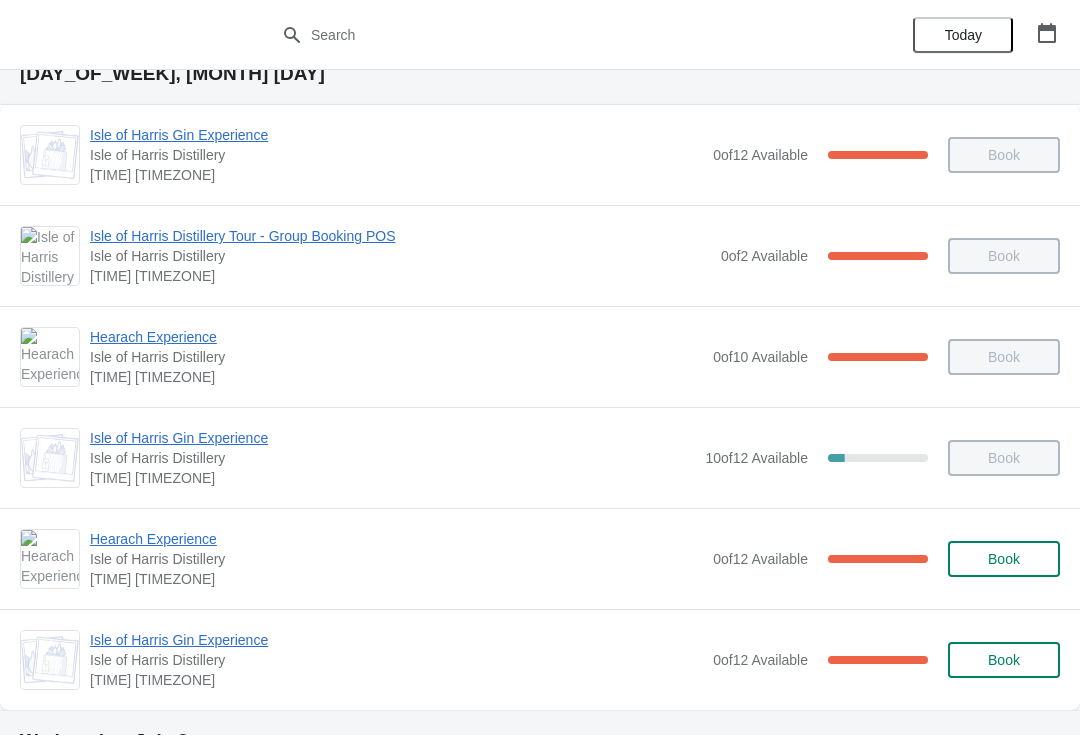 scroll, scrollTop: 105, scrollLeft: 0, axis: vertical 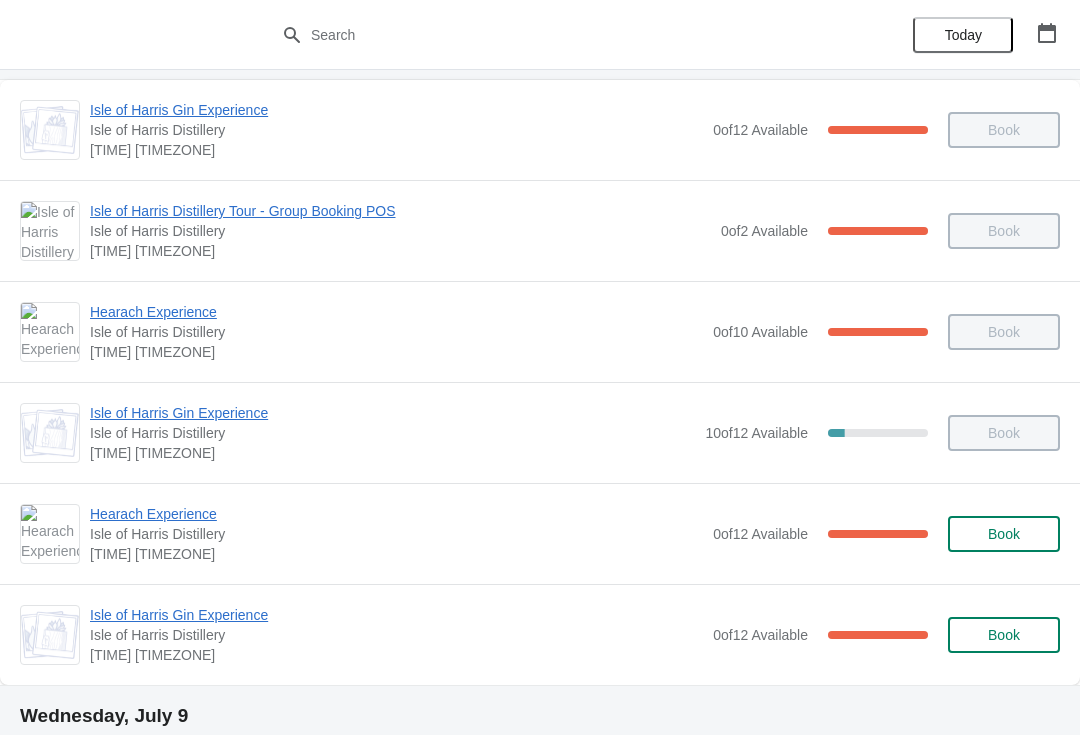 click on "Hearach Experience" at bounding box center [396, 110] 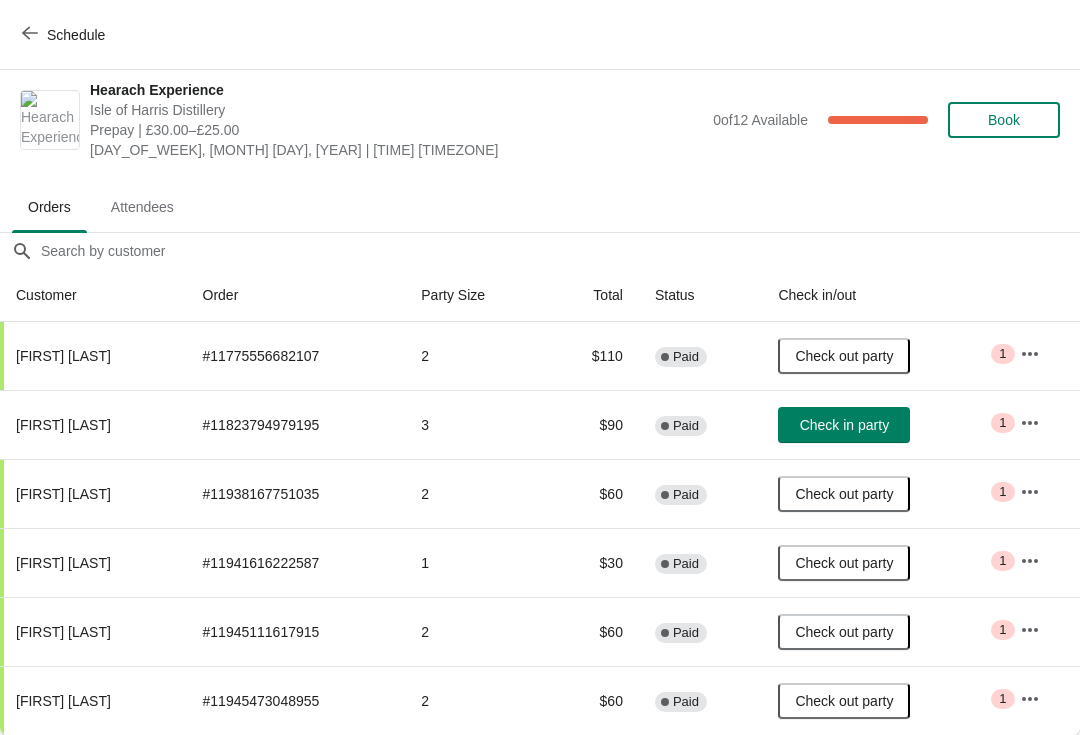 scroll, scrollTop: 10, scrollLeft: 0, axis: vertical 